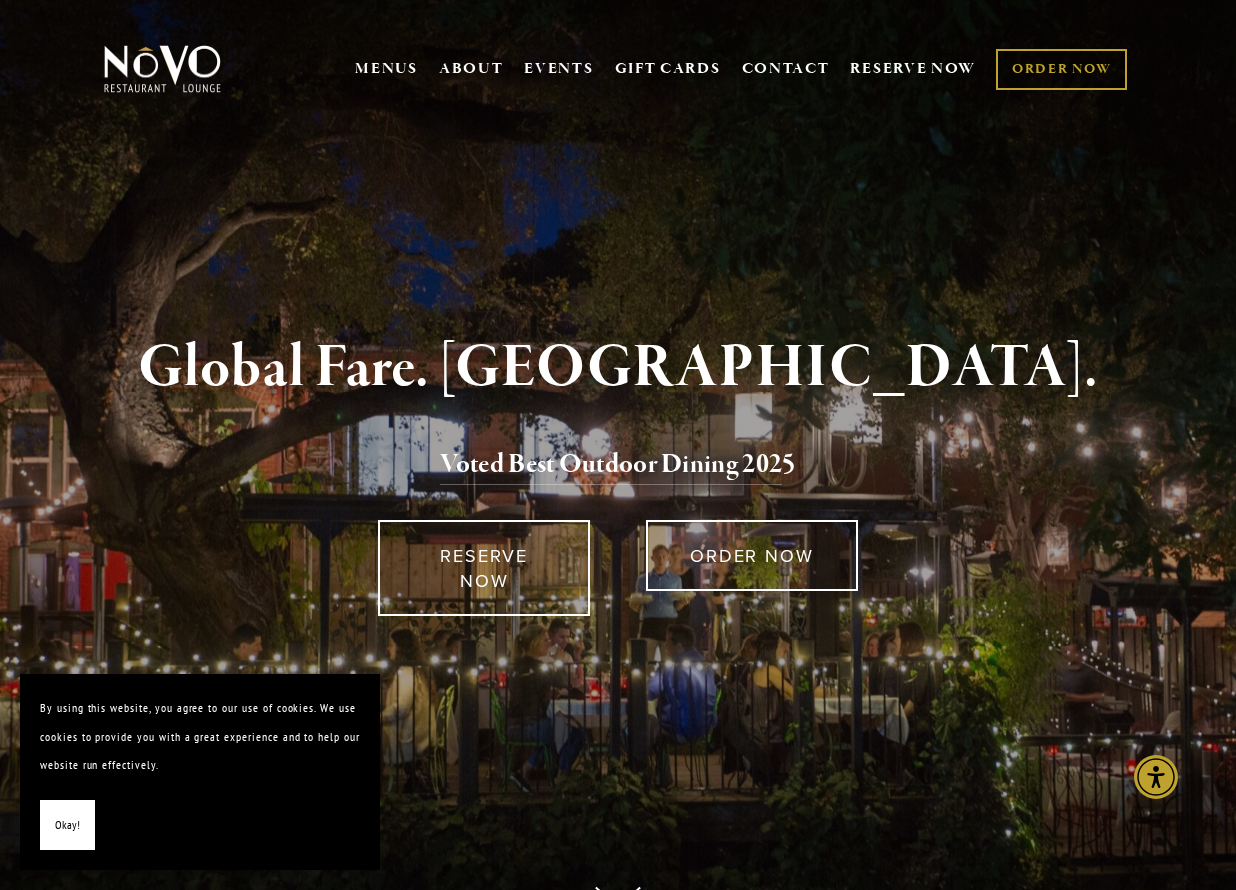 scroll, scrollTop: 0, scrollLeft: 0, axis: both 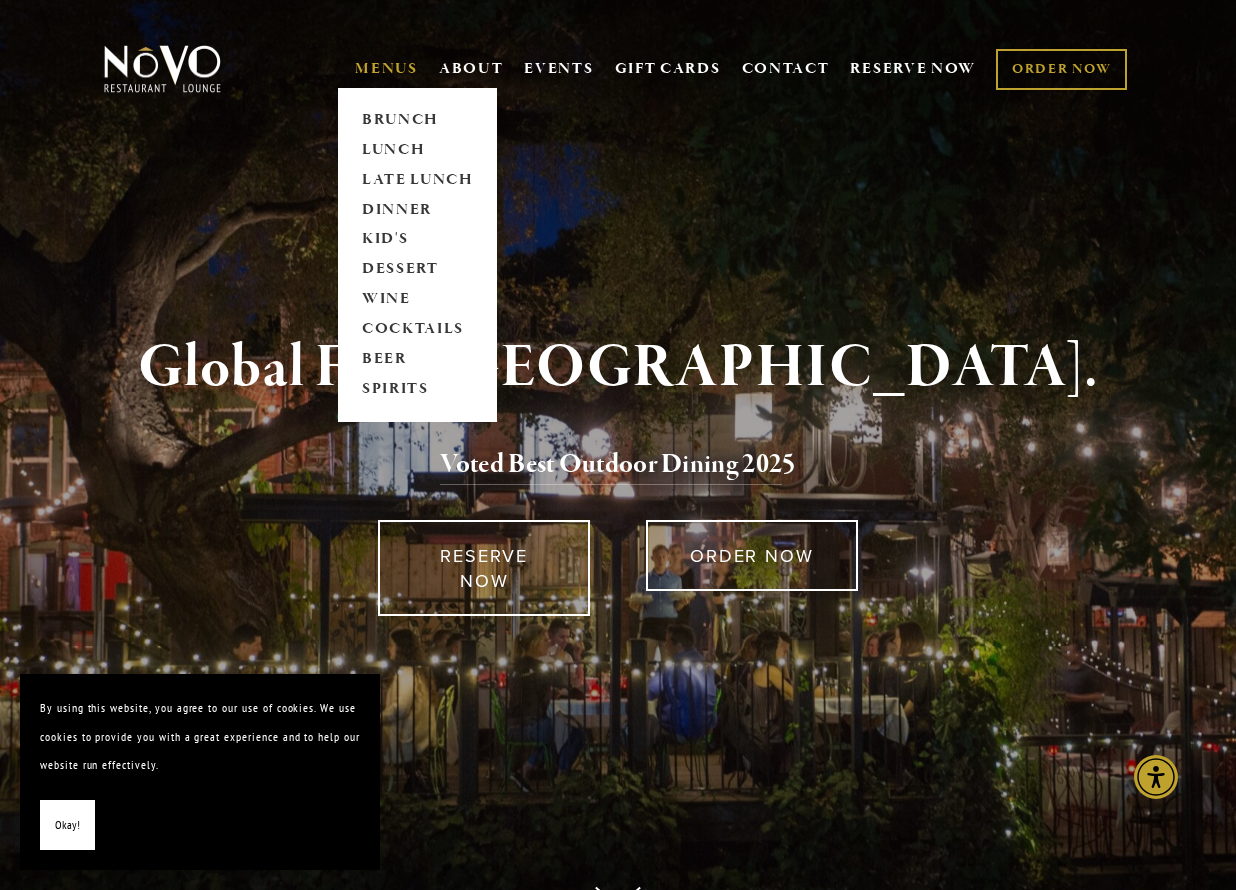 click on "MENUS" at bounding box center [386, 69] 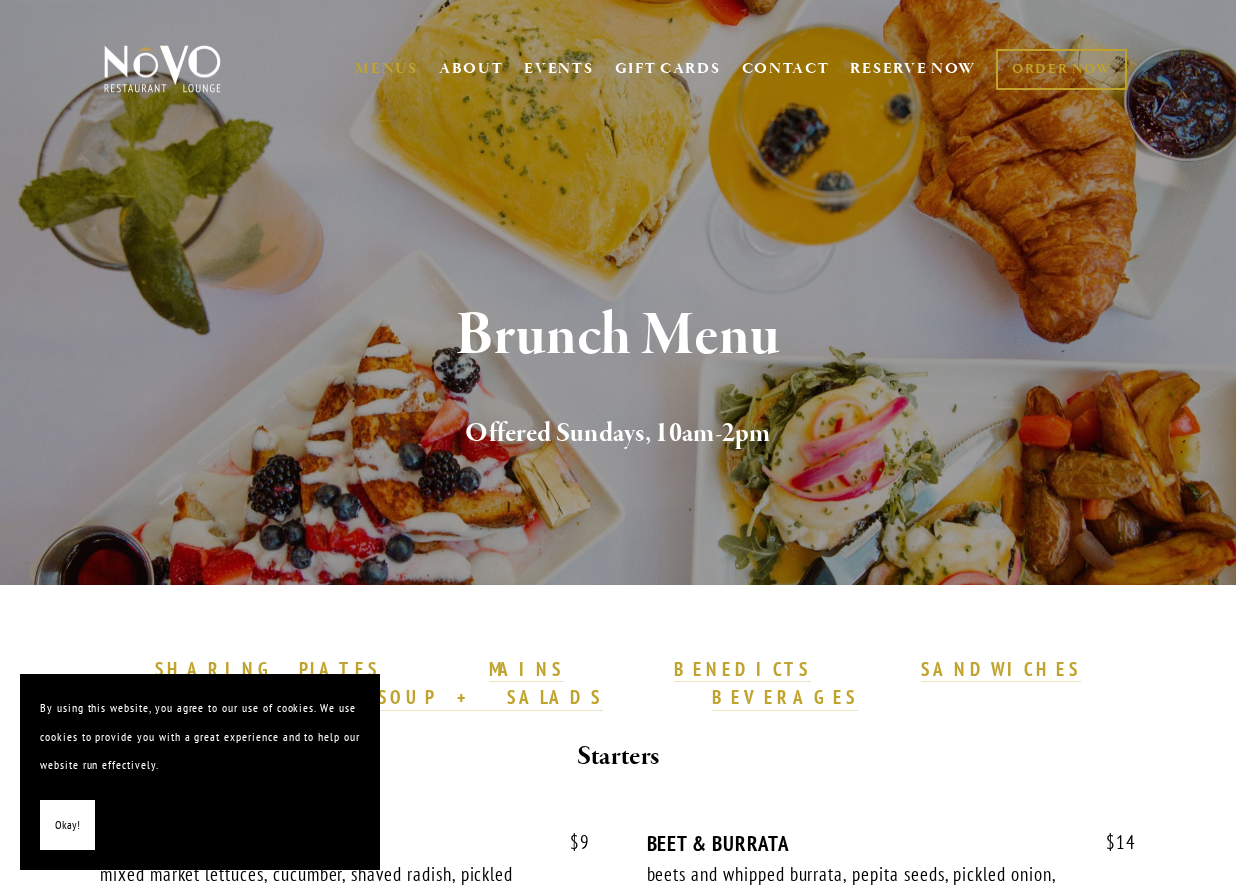 scroll, scrollTop: 0, scrollLeft: 0, axis: both 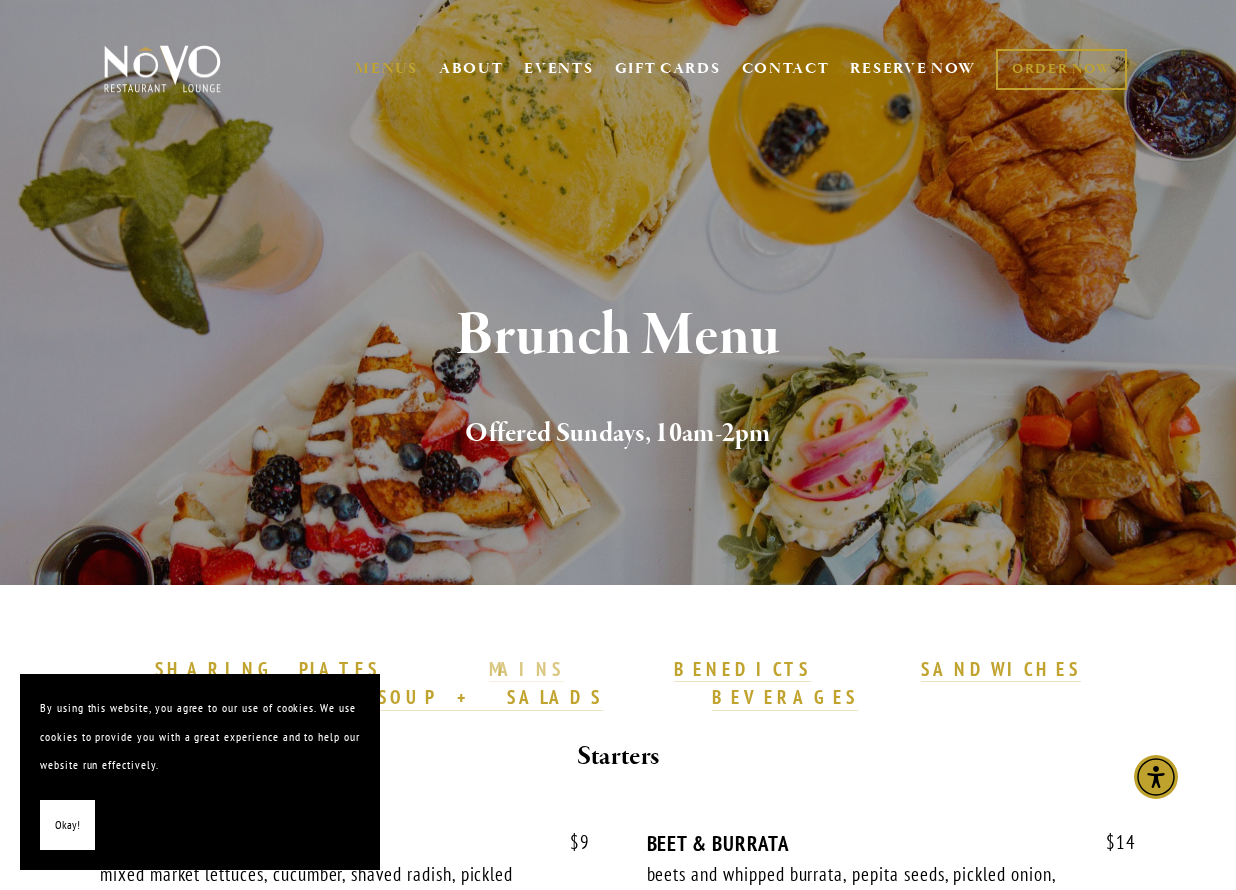 click on "MAINS" at bounding box center (526, 669) 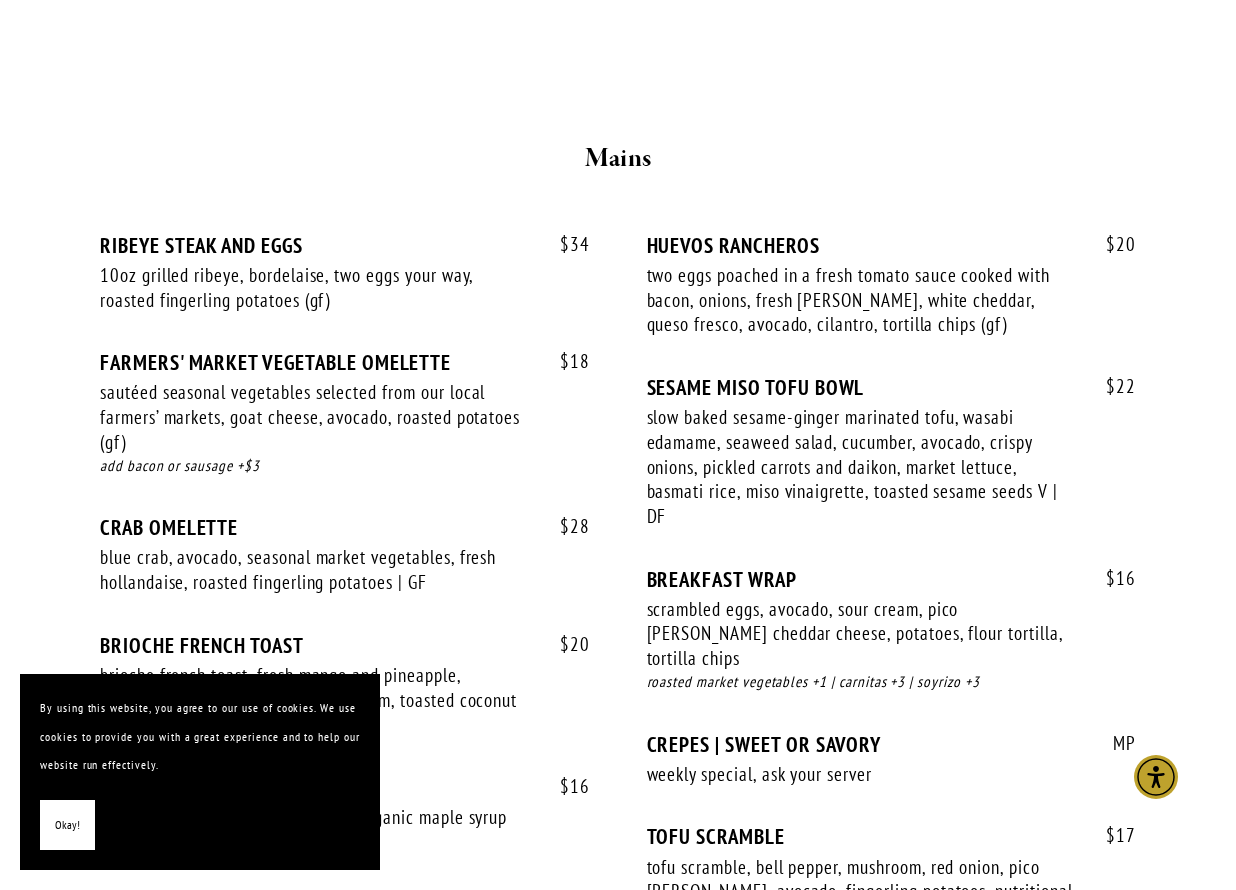 scroll, scrollTop: 1519, scrollLeft: 0, axis: vertical 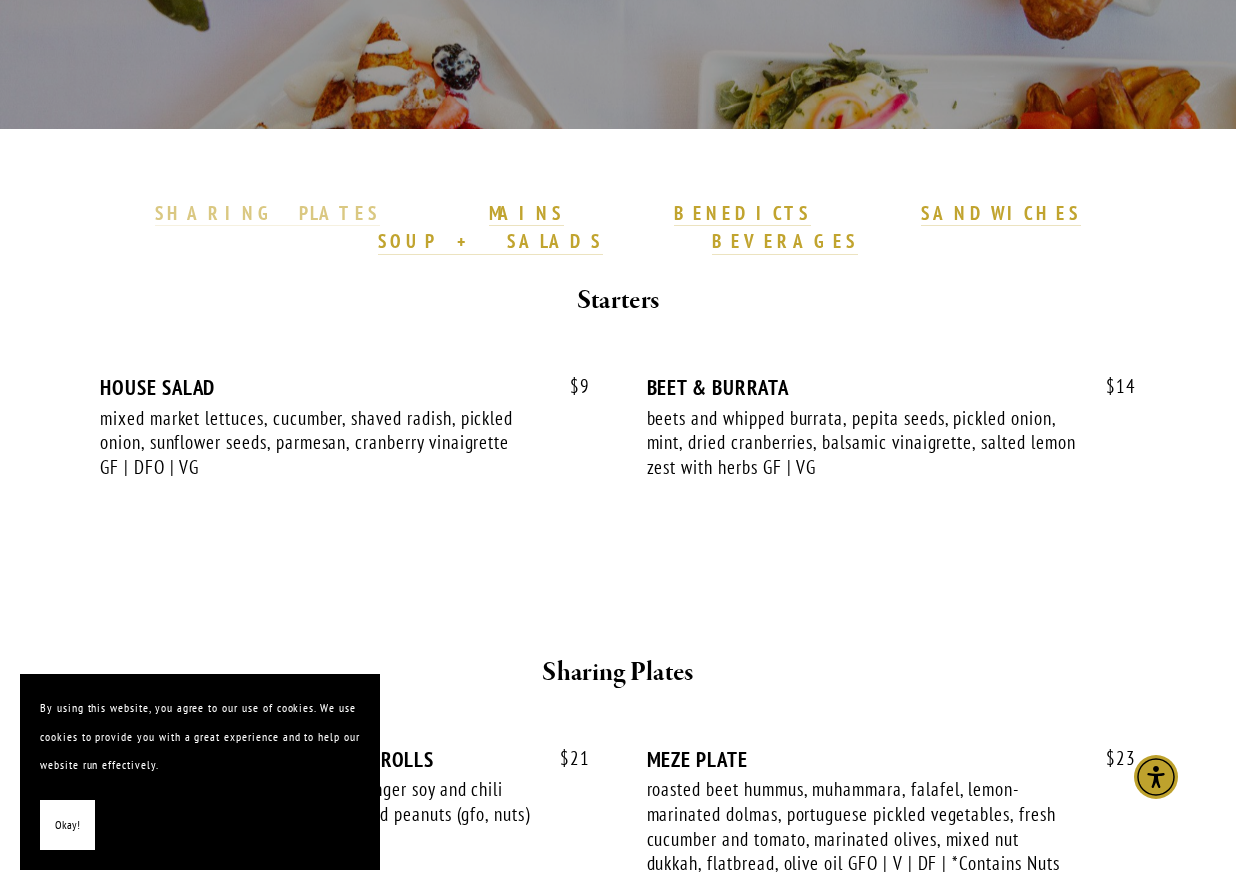 click on "SHARING PLATES" at bounding box center [267, 213] 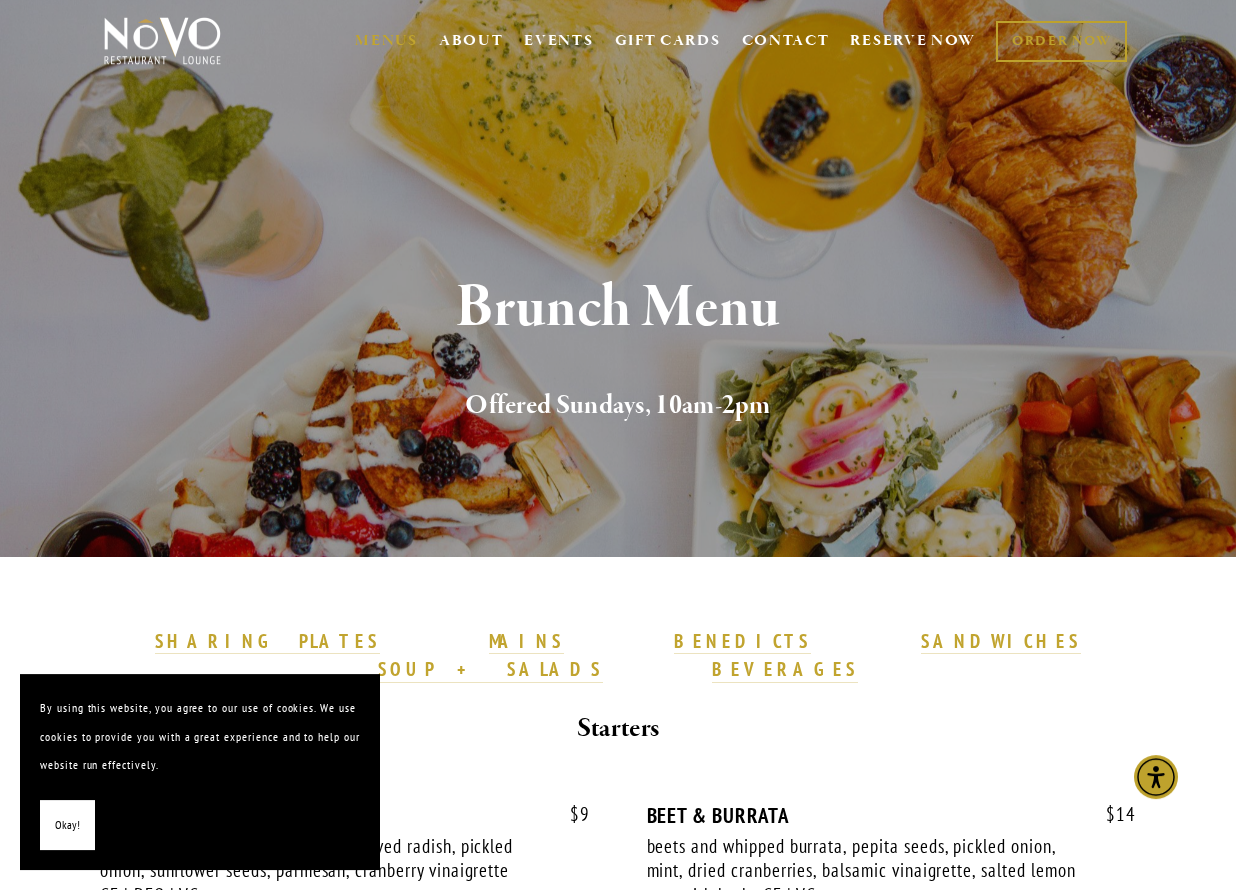 scroll, scrollTop: 20, scrollLeft: 0, axis: vertical 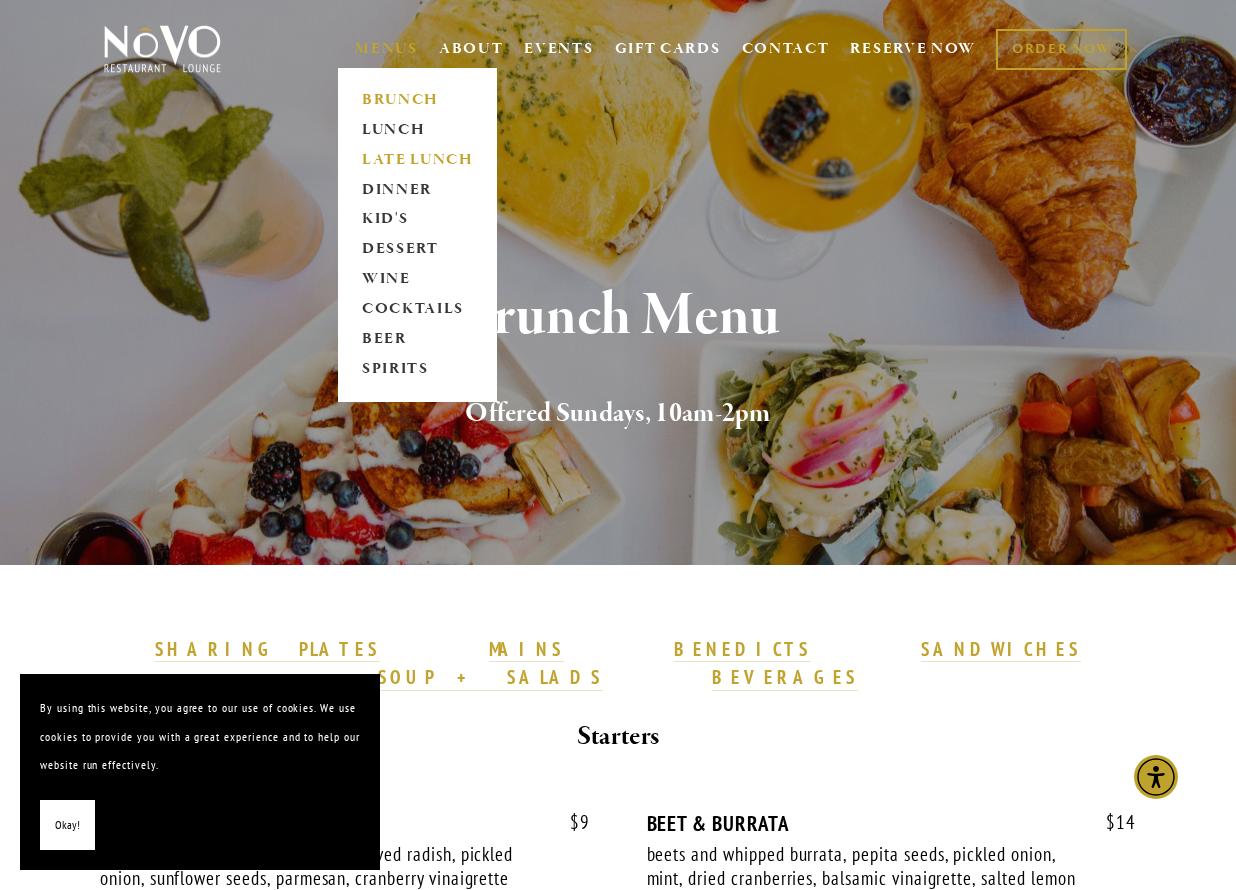 click on "LATE LUNCH" at bounding box center (417, 160) 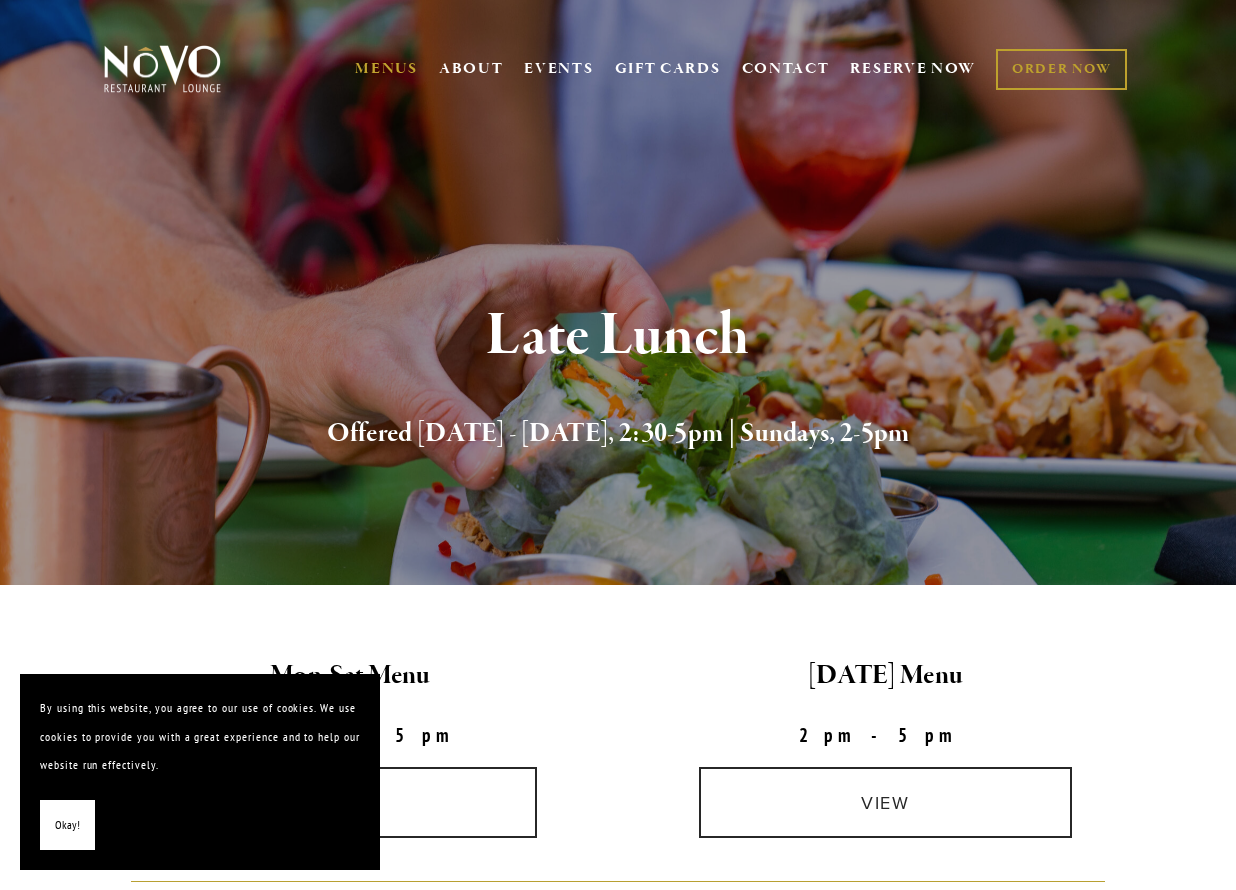 scroll, scrollTop: 0, scrollLeft: 0, axis: both 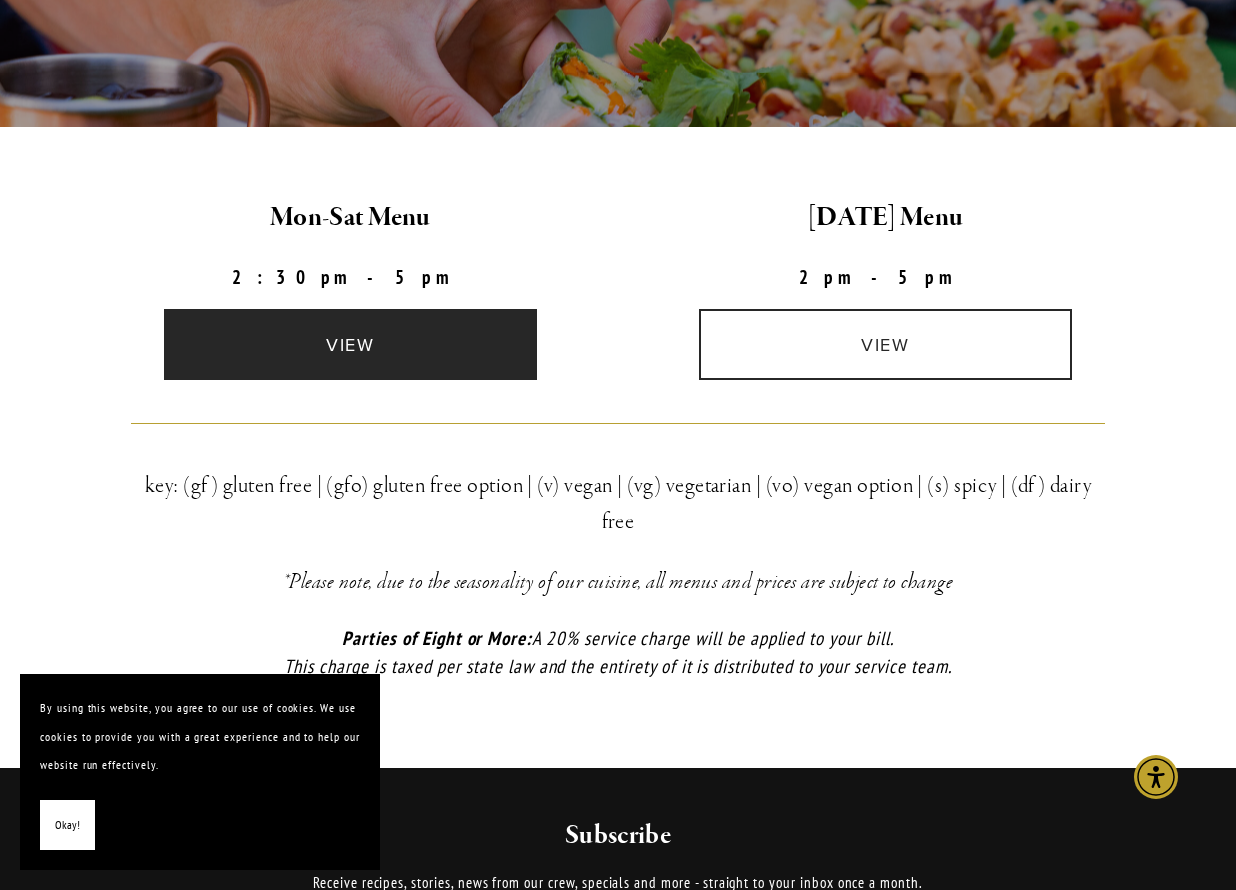 click on "view" at bounding box center [350, 344] 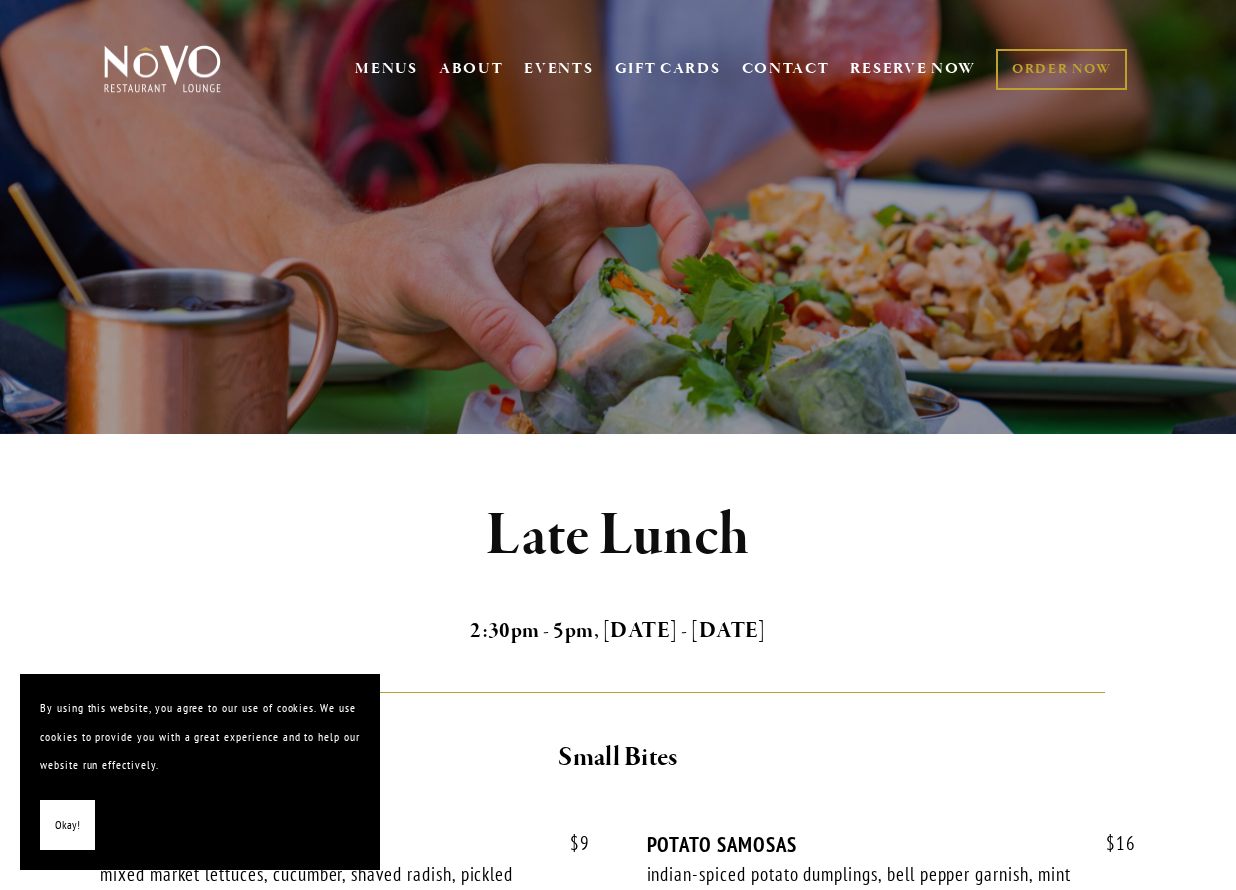 scroll, scrollTop: 0, scrollLeft: 0, axis: both 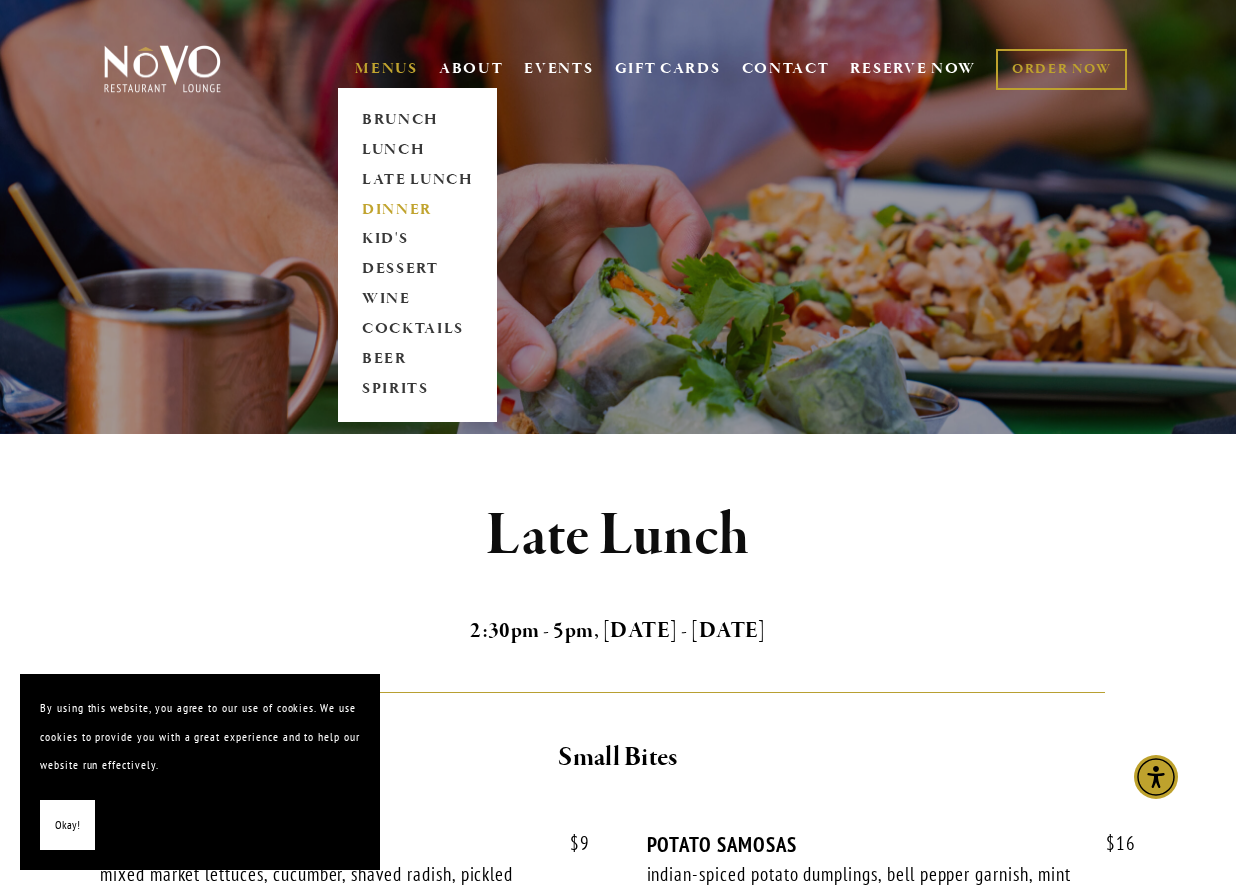click on "DINNER" at bounding box center [417, 210] 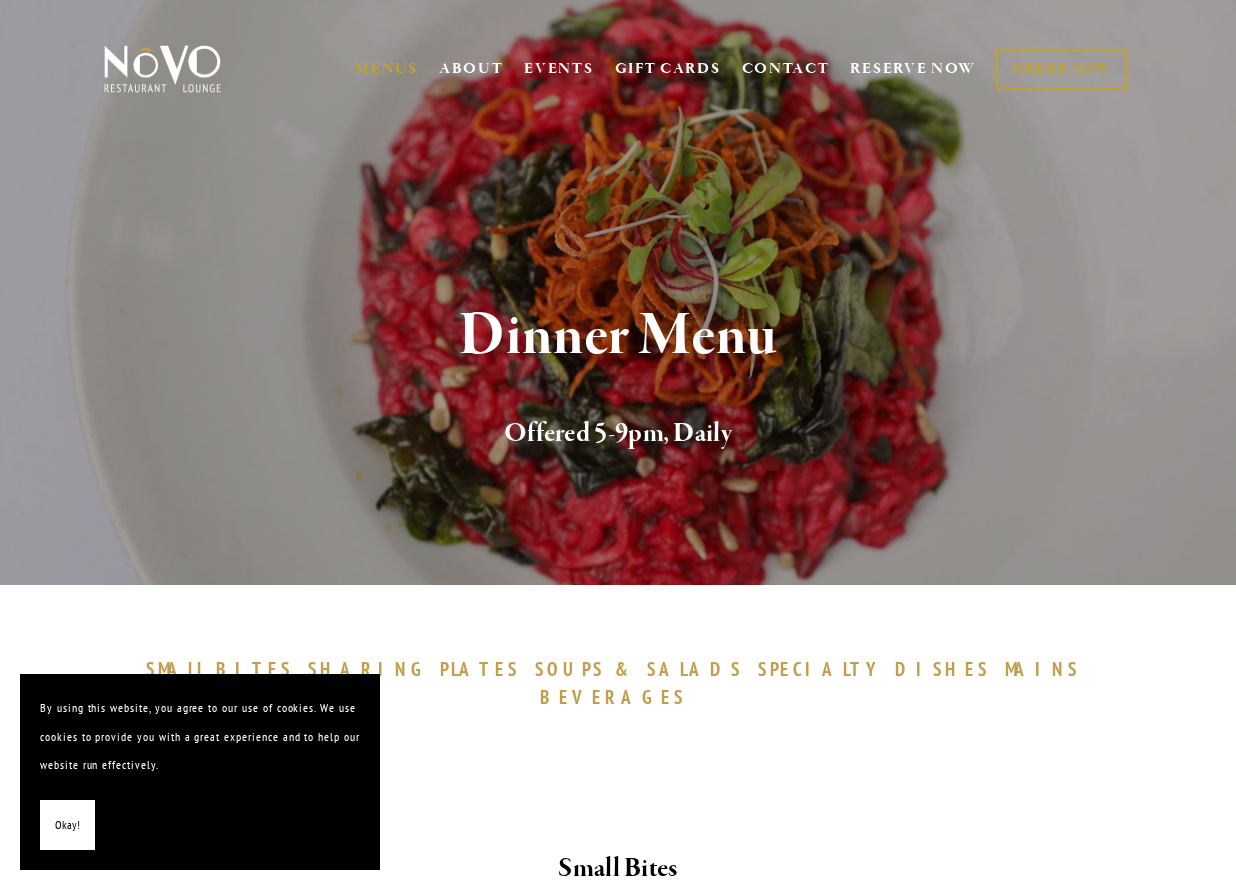 scroll, scrollTop: 0, scrollLeft: 0, axis: both 